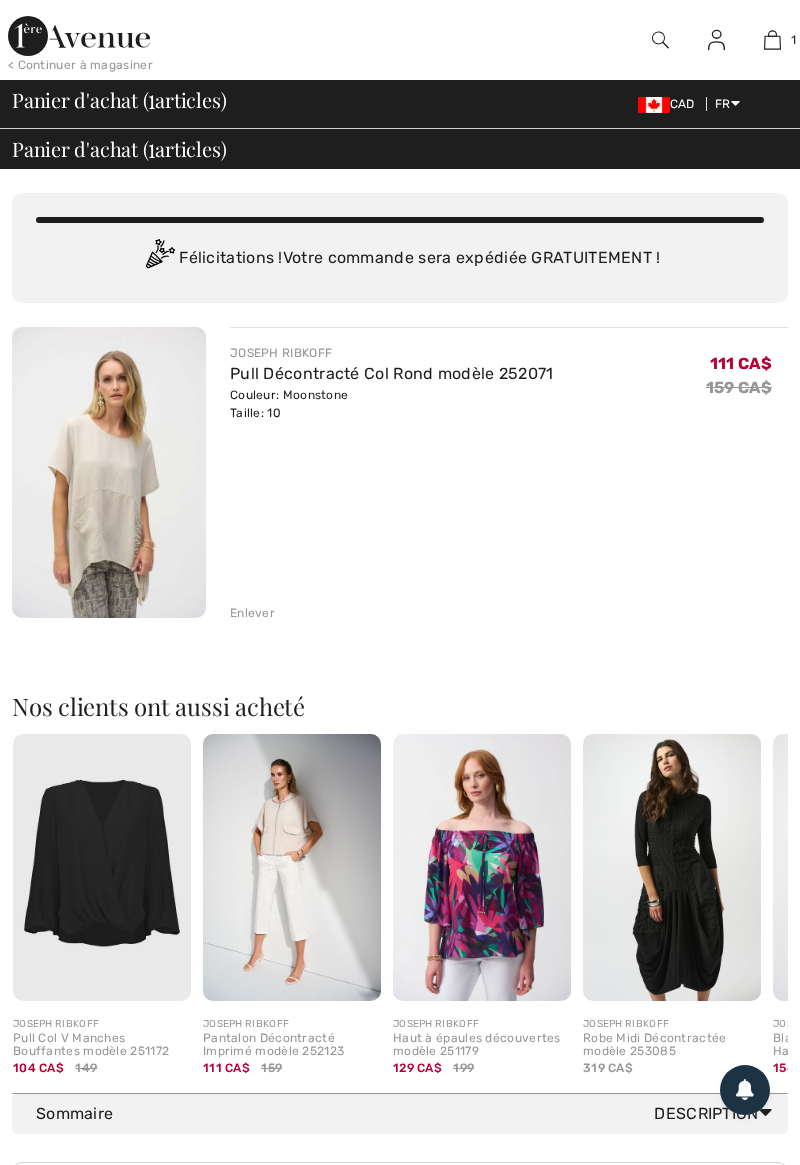 scroll, scrollTop: 0, scrollLeft: 0, axis: both 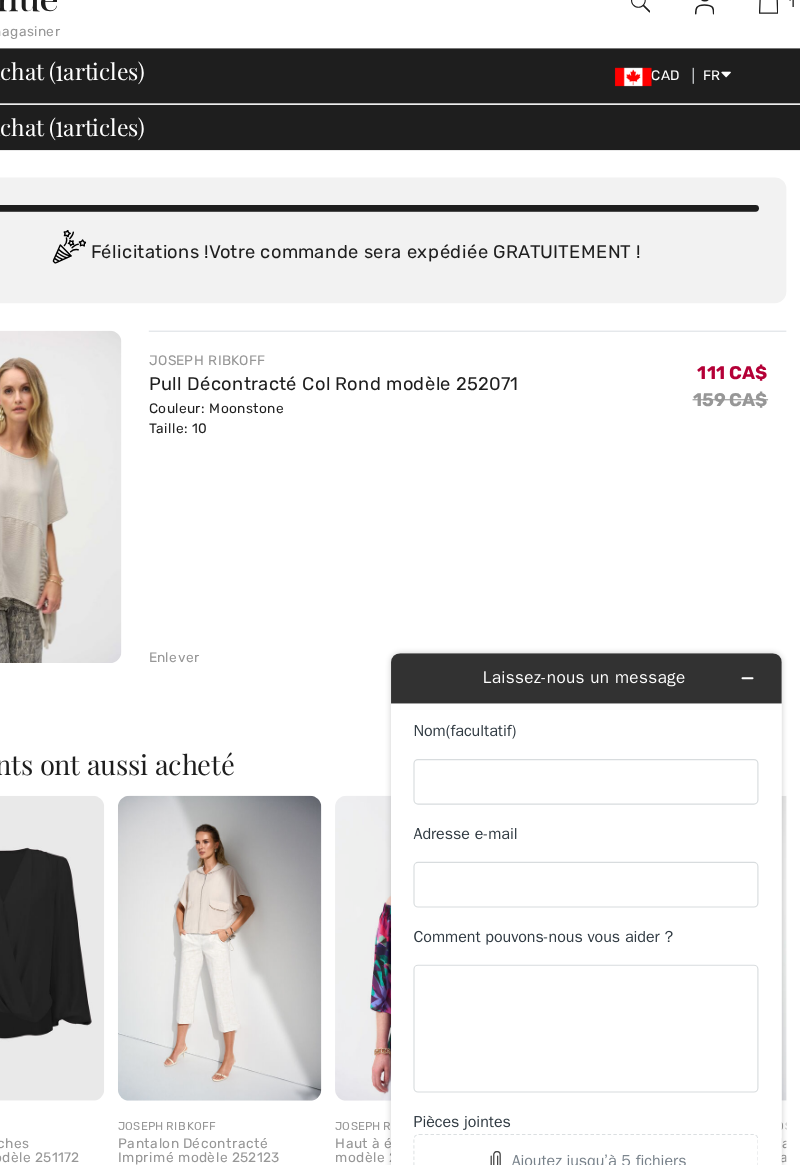 click at bounding box center [772, 40] 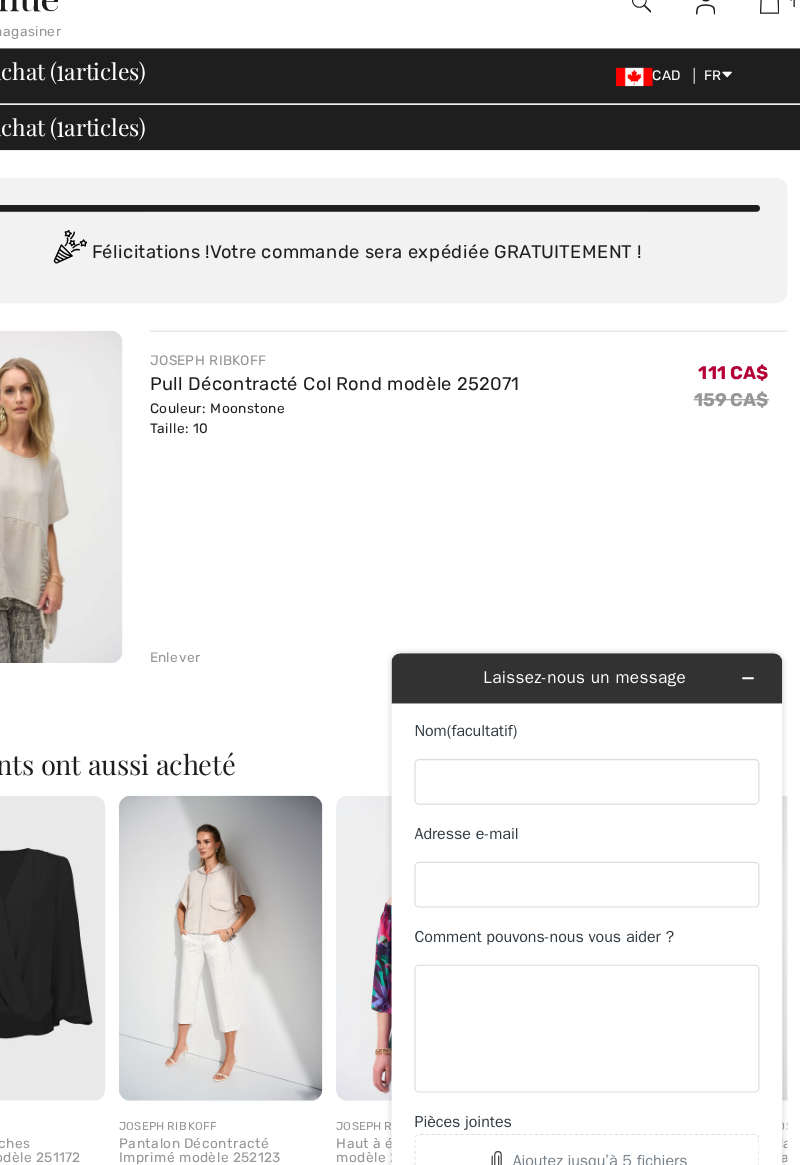 scroll, scrollTop: 0, scrollLeft: 0, axis: both 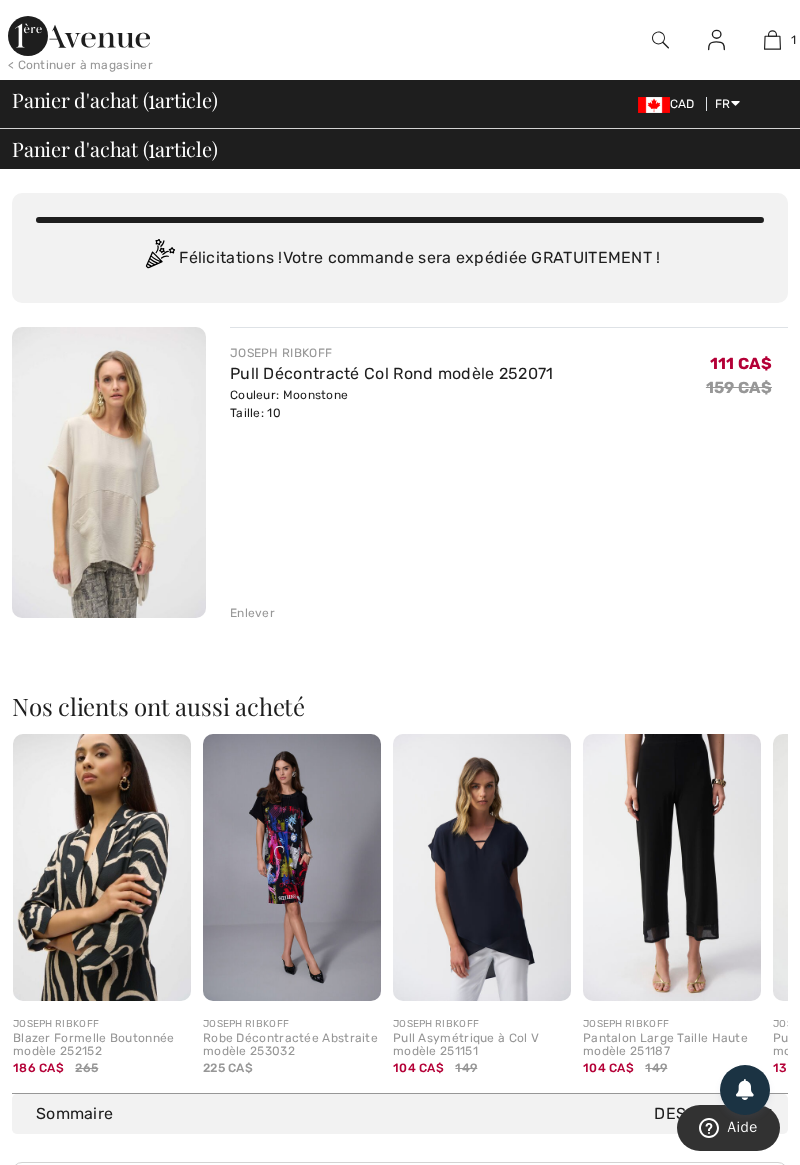 click at bounding box center (109, 472) 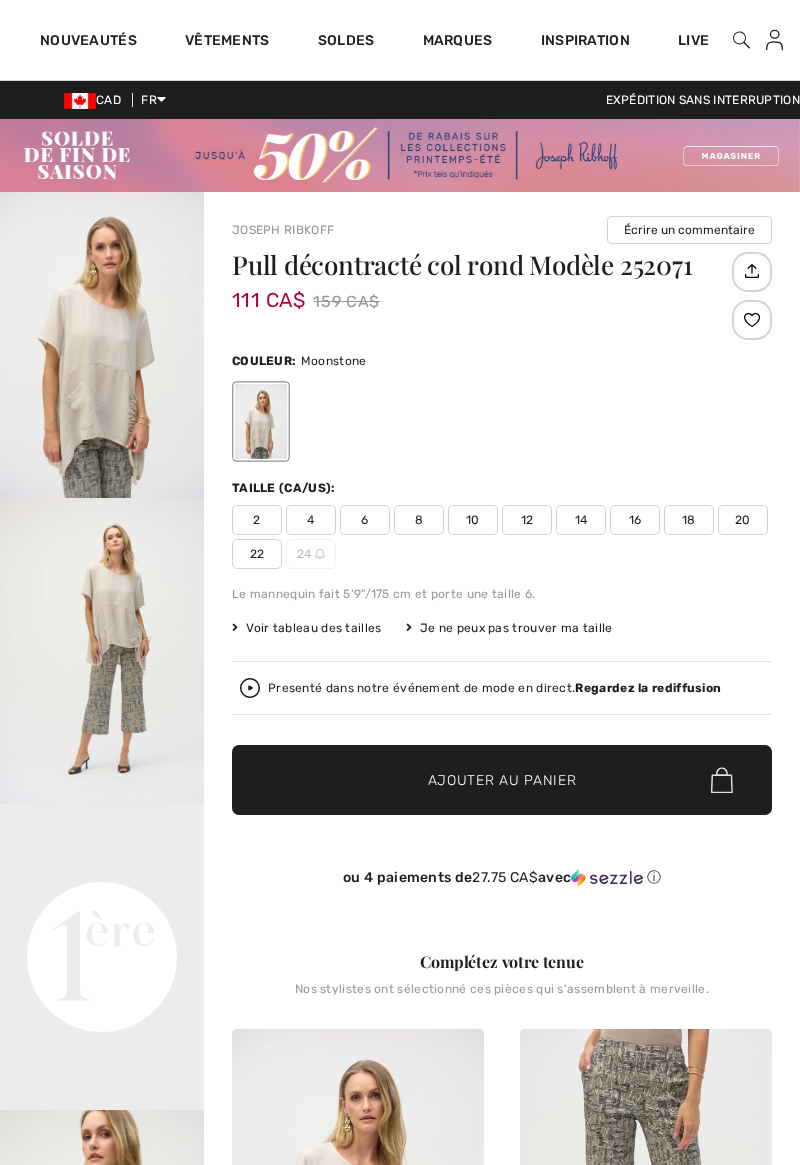 scroll, scrollTop: 0, scrollLeft: 0, axis: both 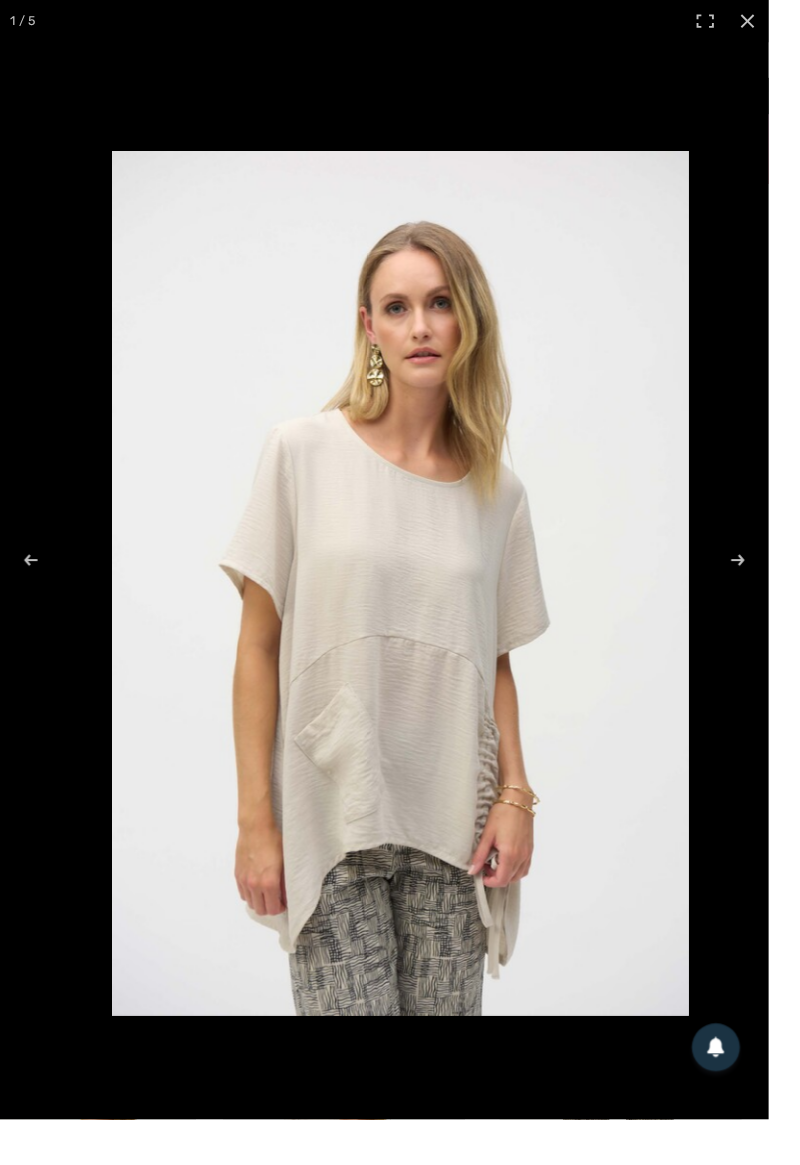 checkbox on "true" 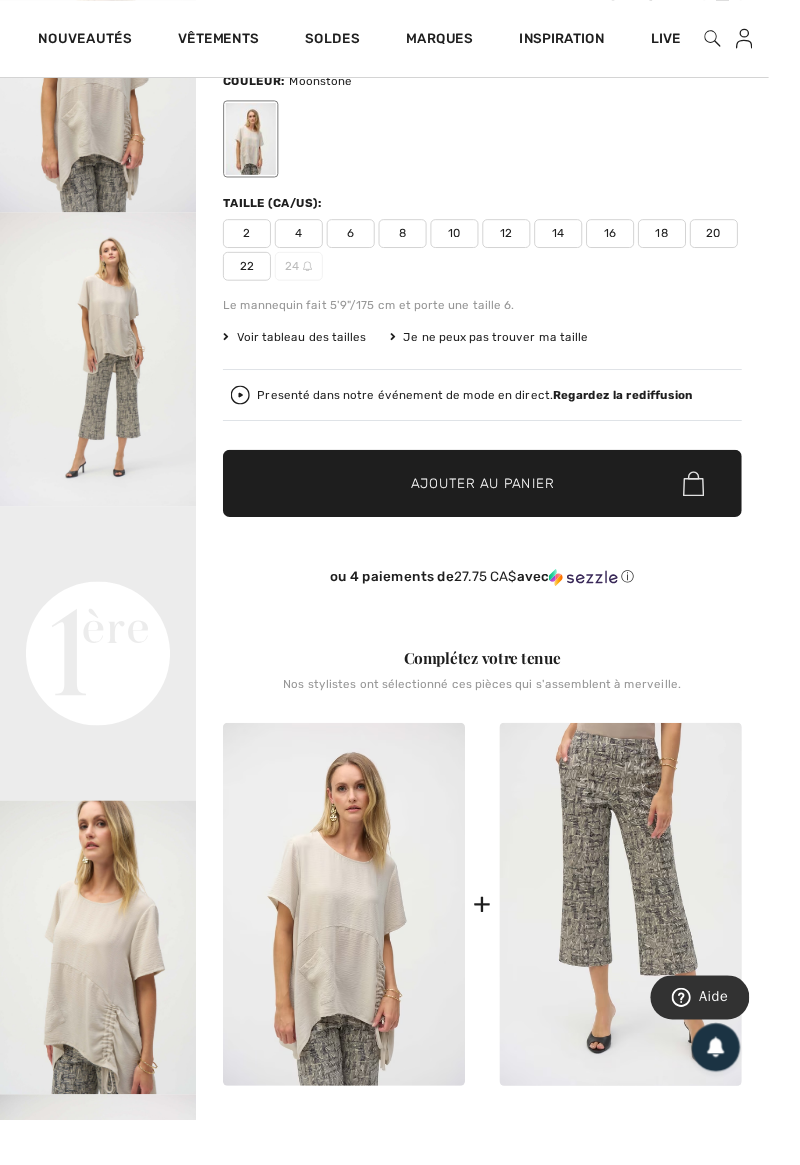 scroll, scrollTop: 283, scrollLeft: 0, axis: vertical 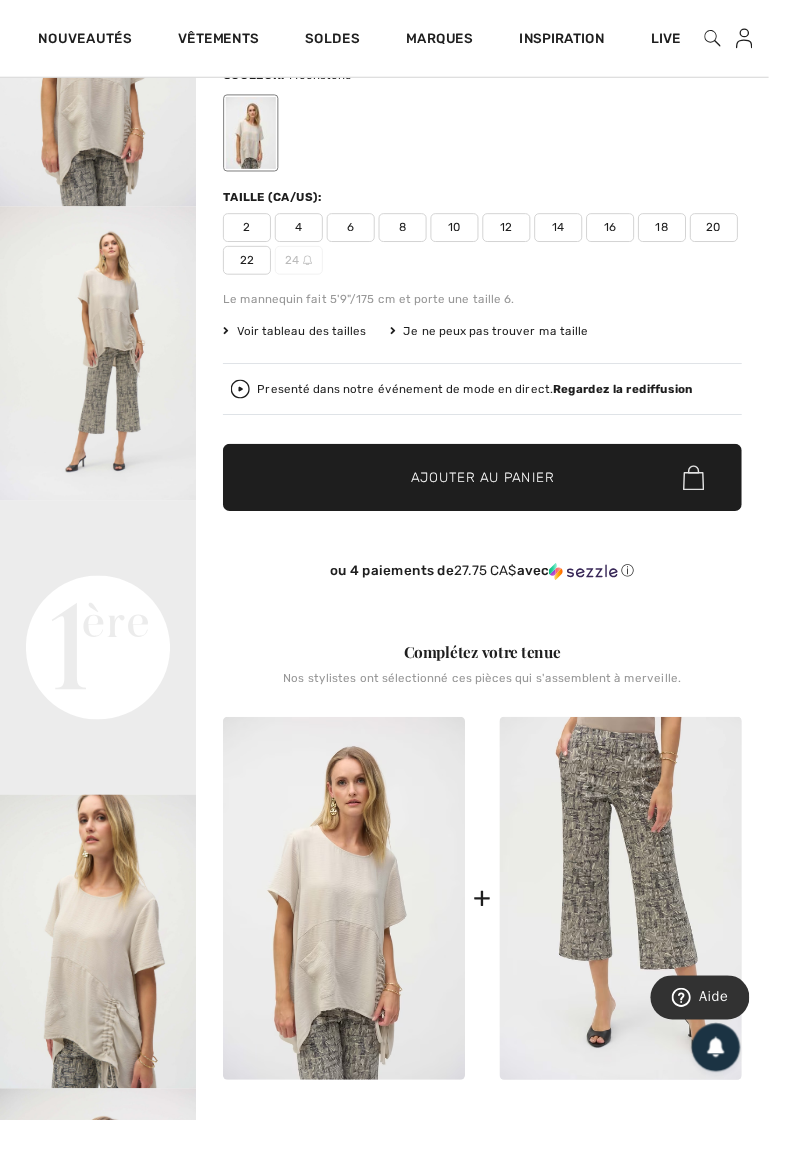 click on "Your browser does not support the video tag." at bounding box center [102, 572] 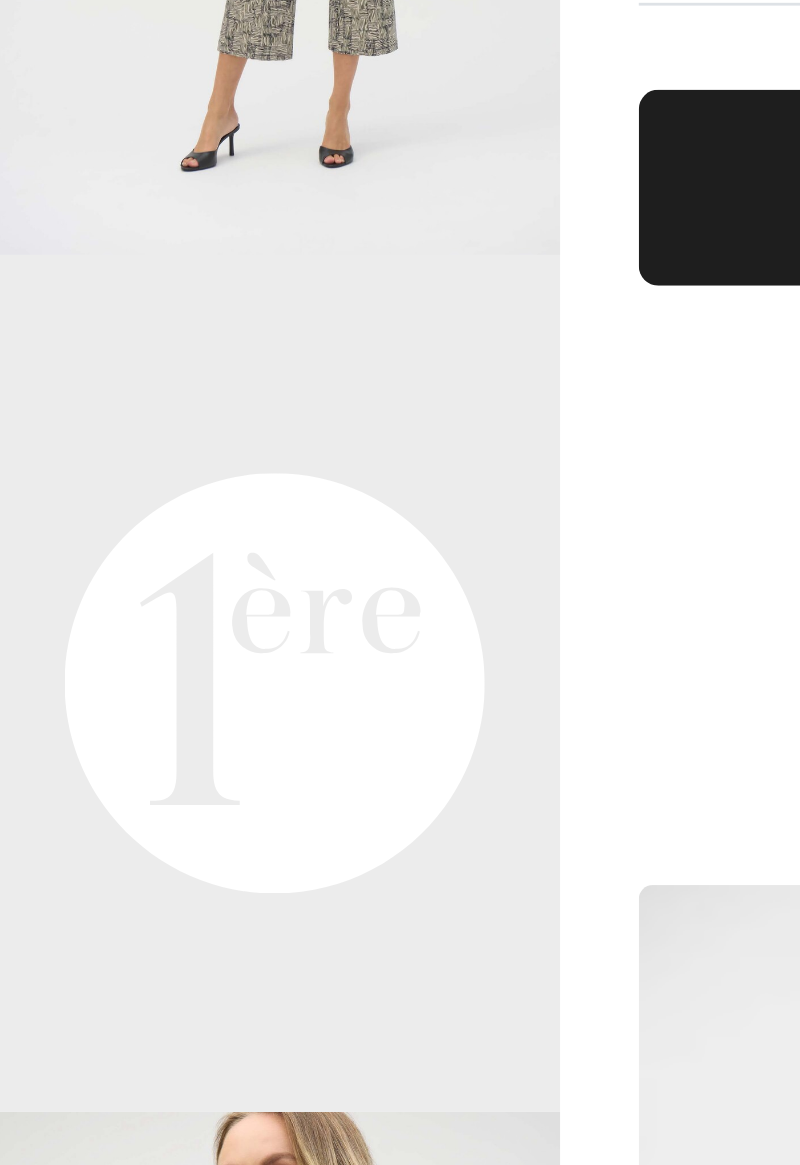 scroll, scrollTop: 283, scrollLeft: 0, axis: vertical 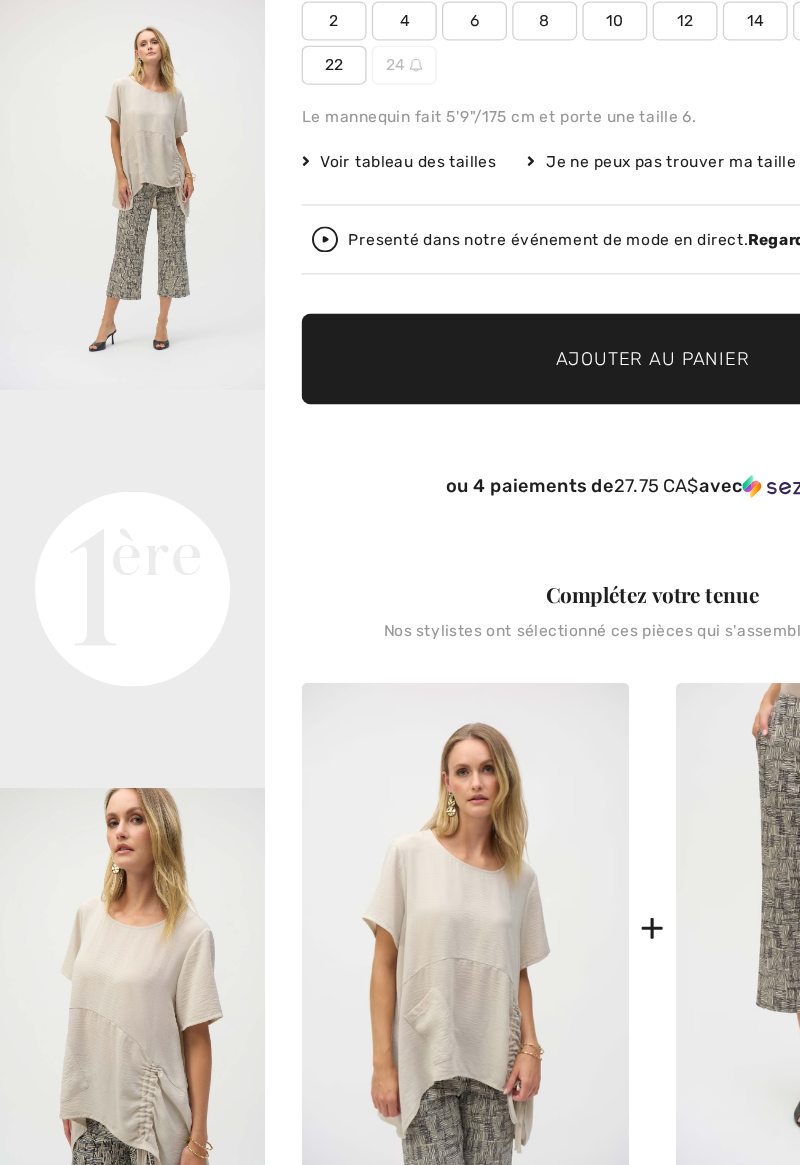 click at bounding box center (646, 935) 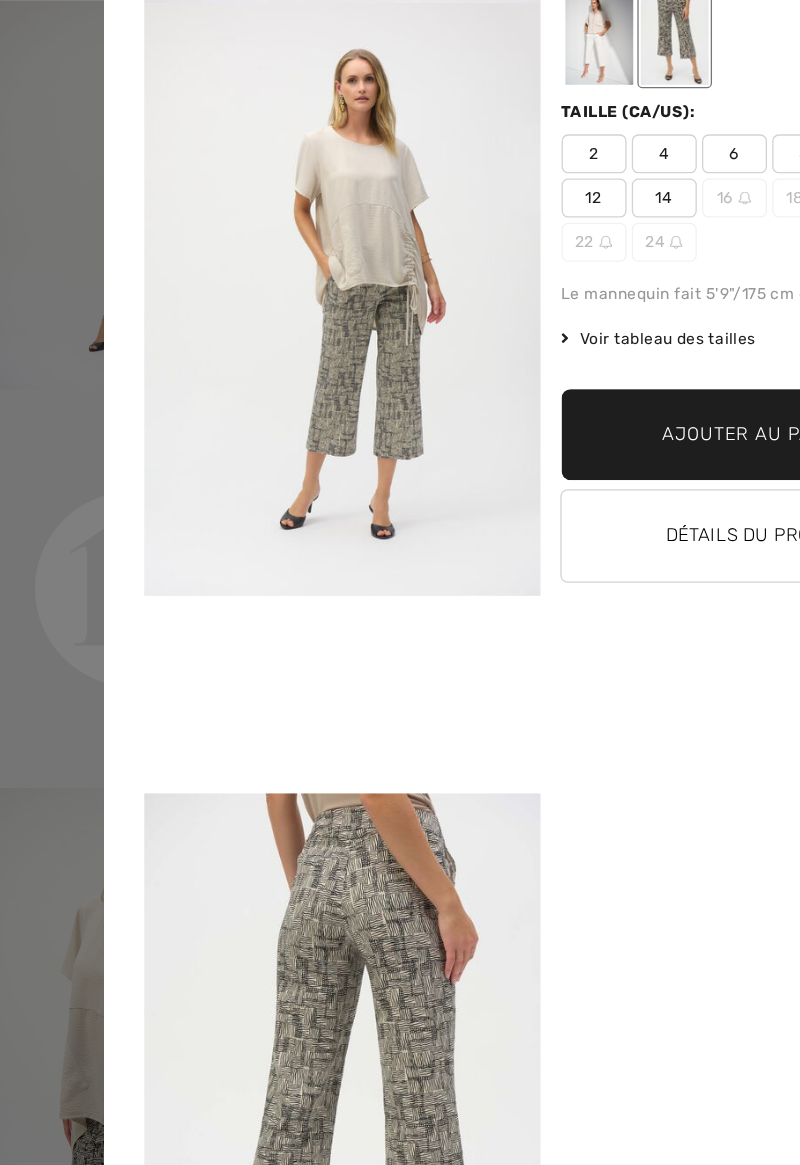 scroll, scrollTop: 234, scrollLeft: 0, axis: vertical 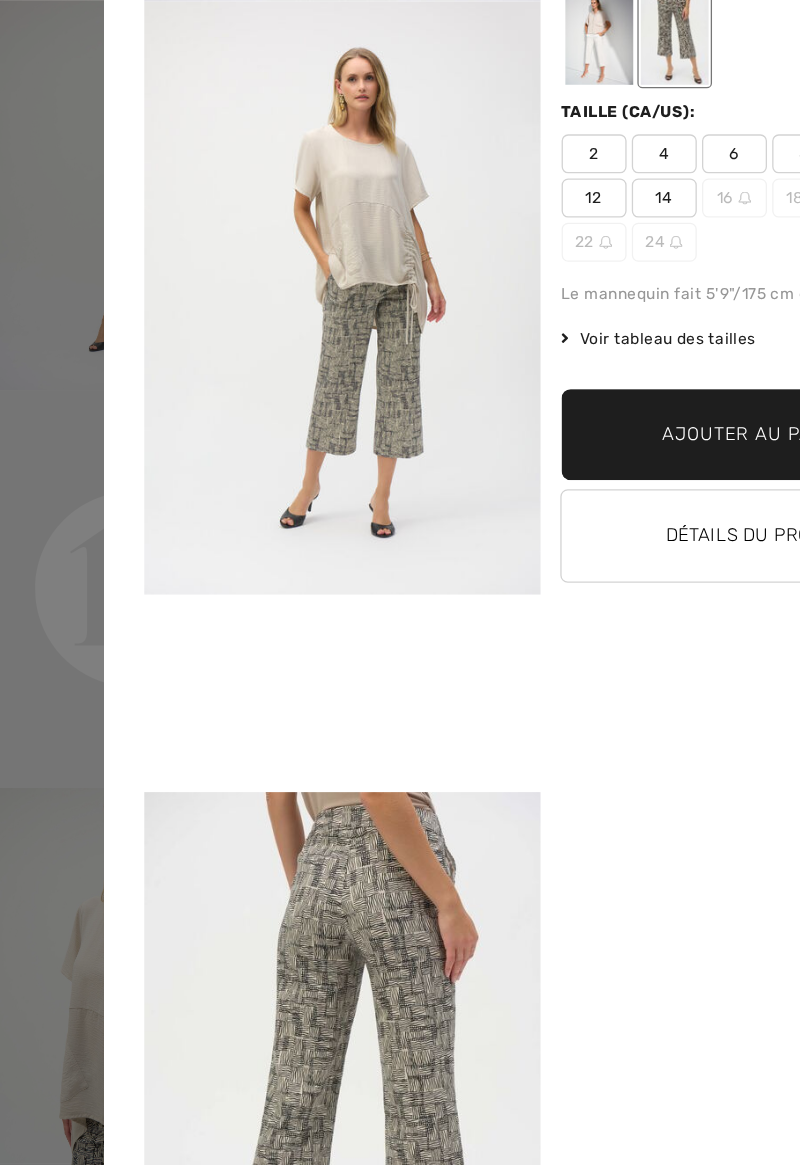click on "Your browser does not support the video tag." at bounding box center [263, 754] 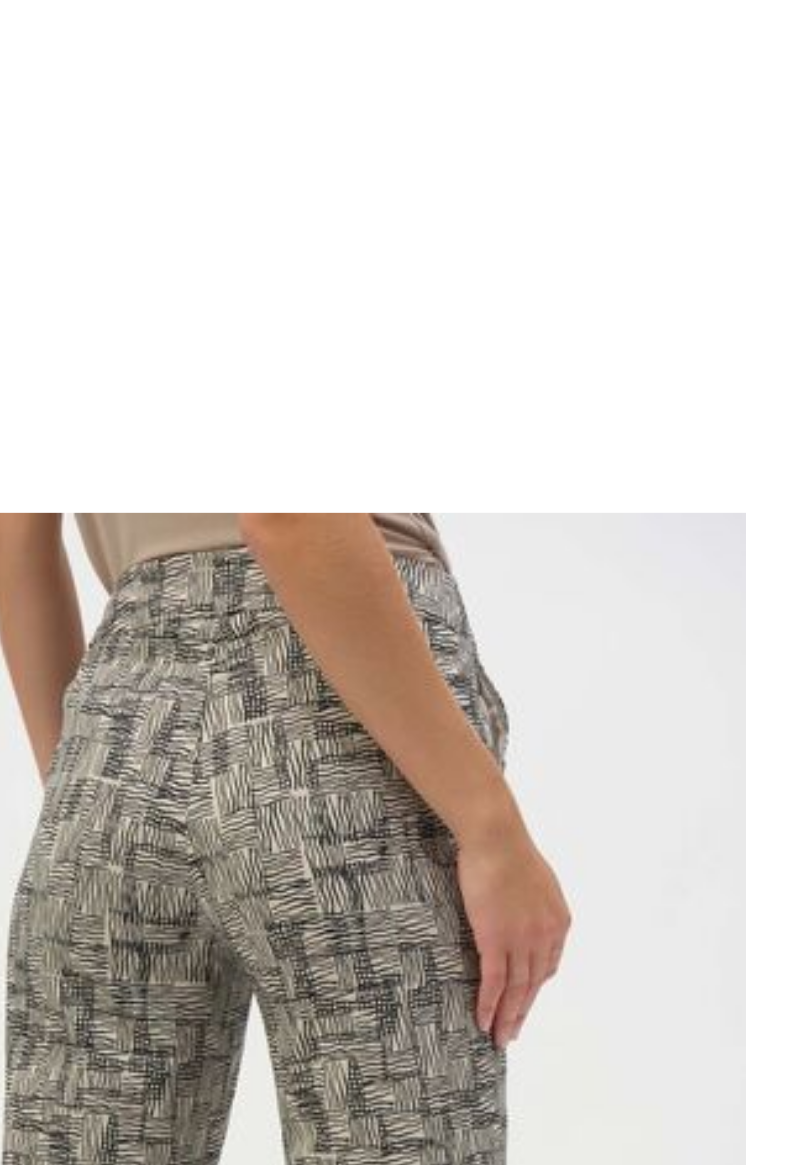 scroll, scrollTop: 283, scrollLeft: 0, axis: vertical 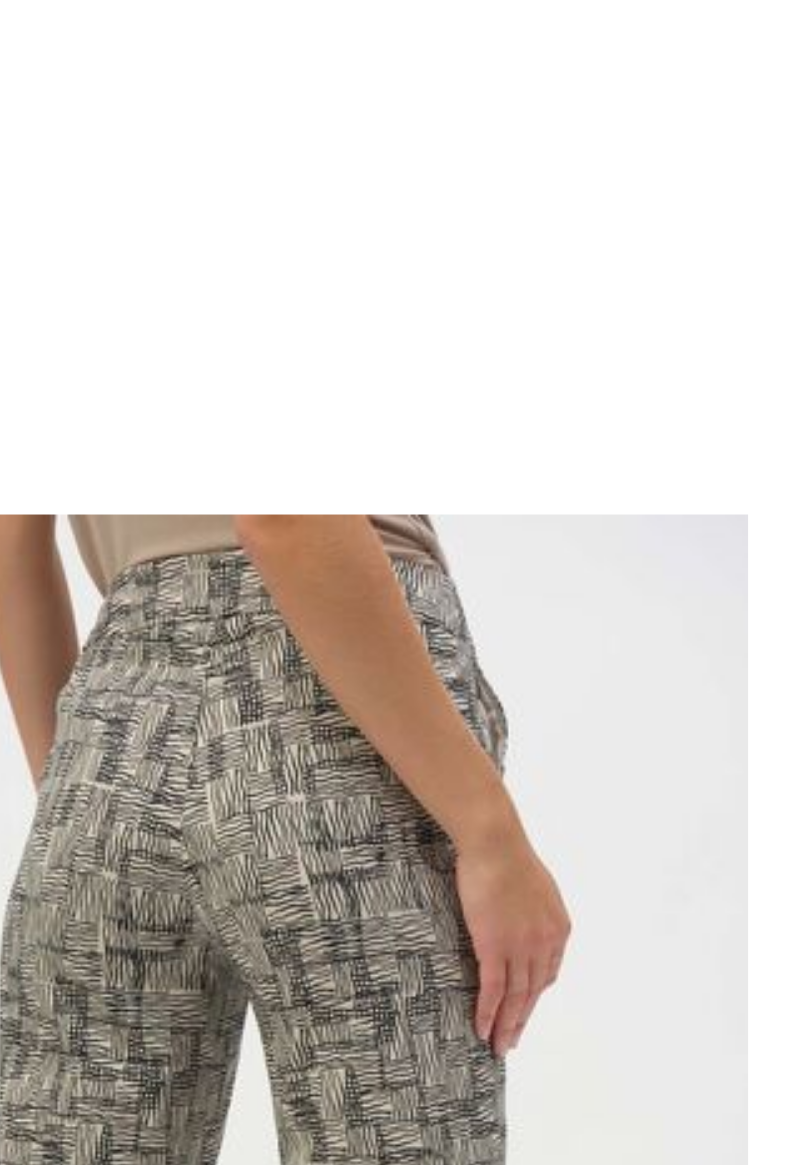 click on "Your browser does not support the video tag." at bounding box center [263, 756] 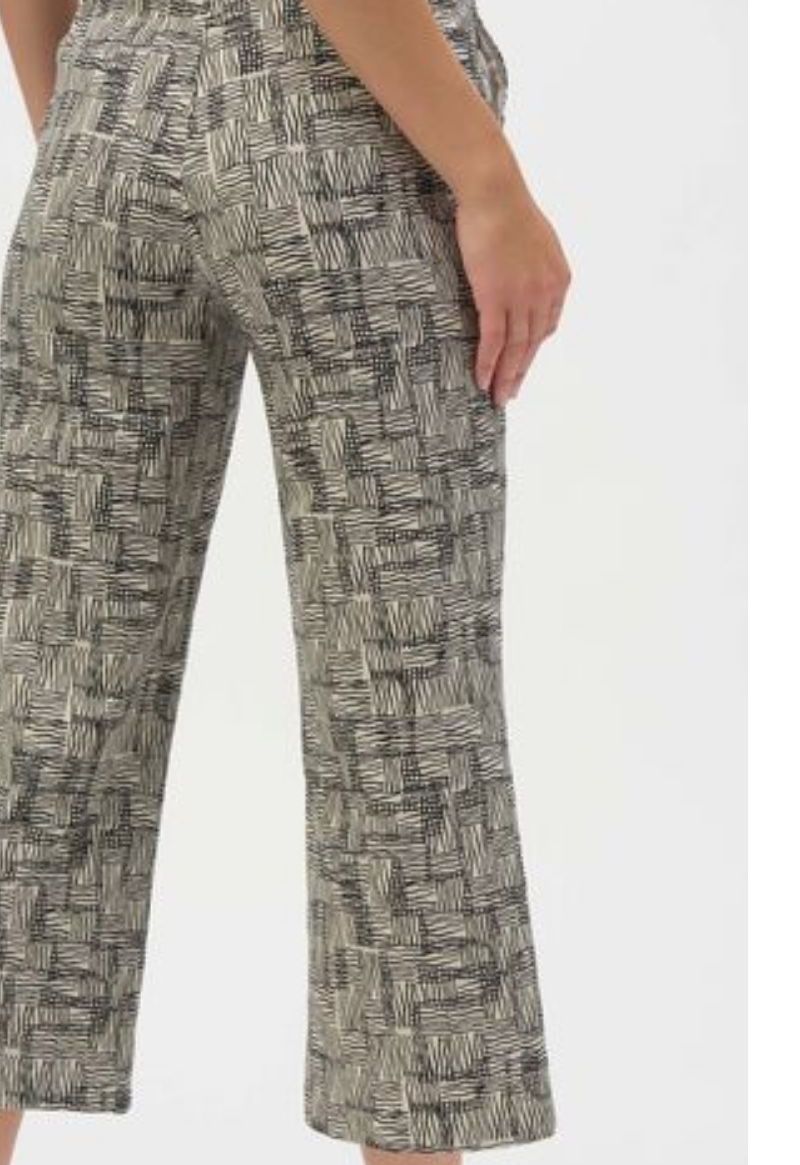 scroll, scrollTop: 416, scrollLeft: 0, axis: vertical 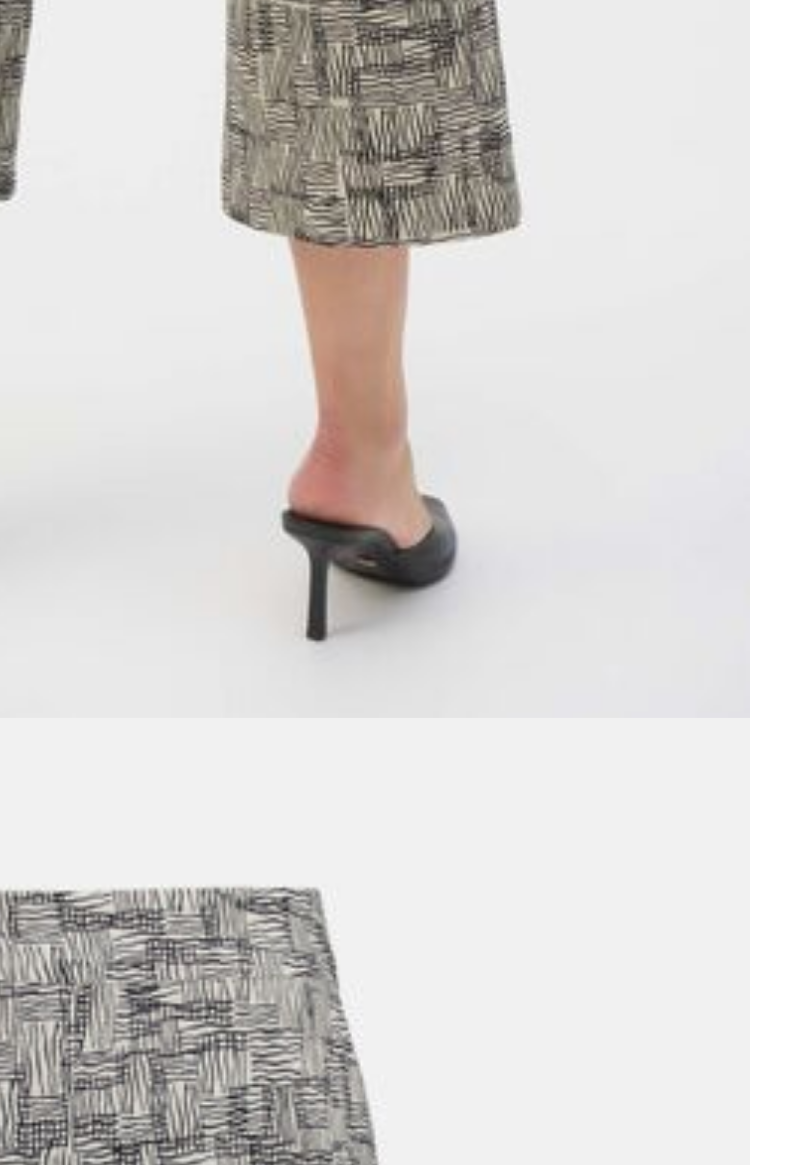 click on "Your browser does not support the video tag." at bounding box center [263, 484] 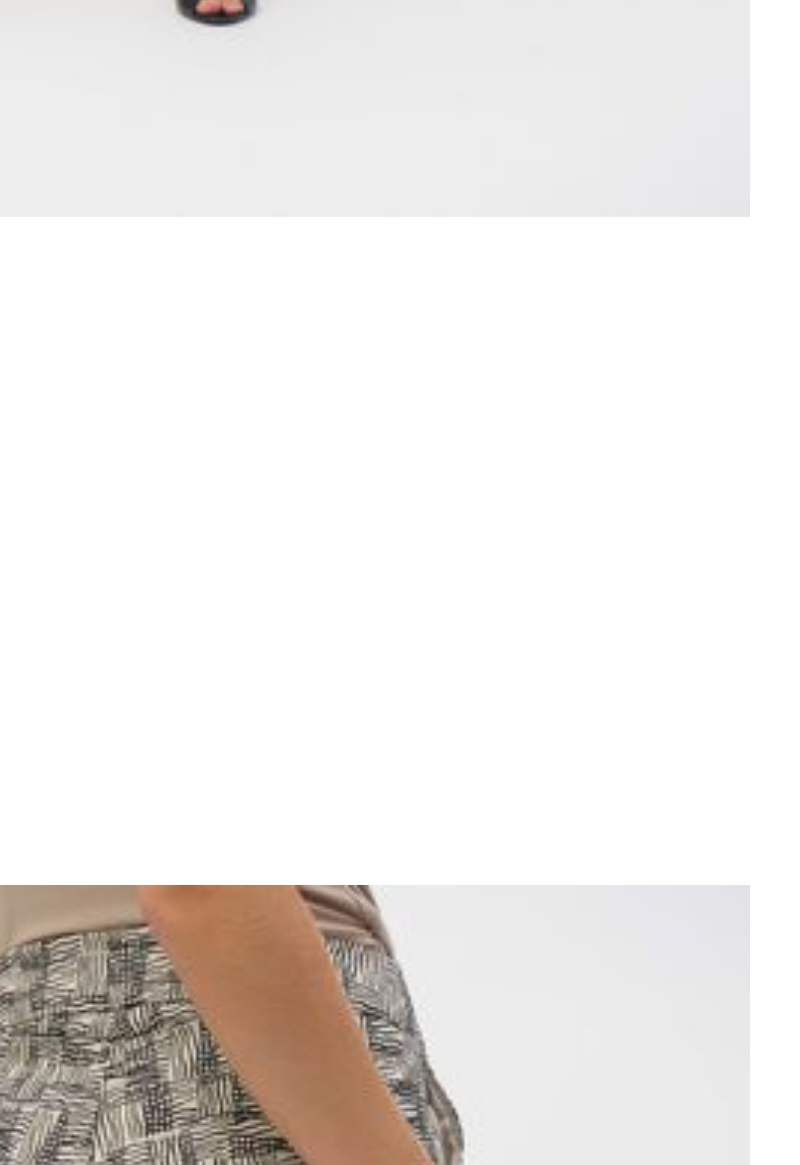 scroll, scrollTop: 0, scrollLeft: 0, axis: both 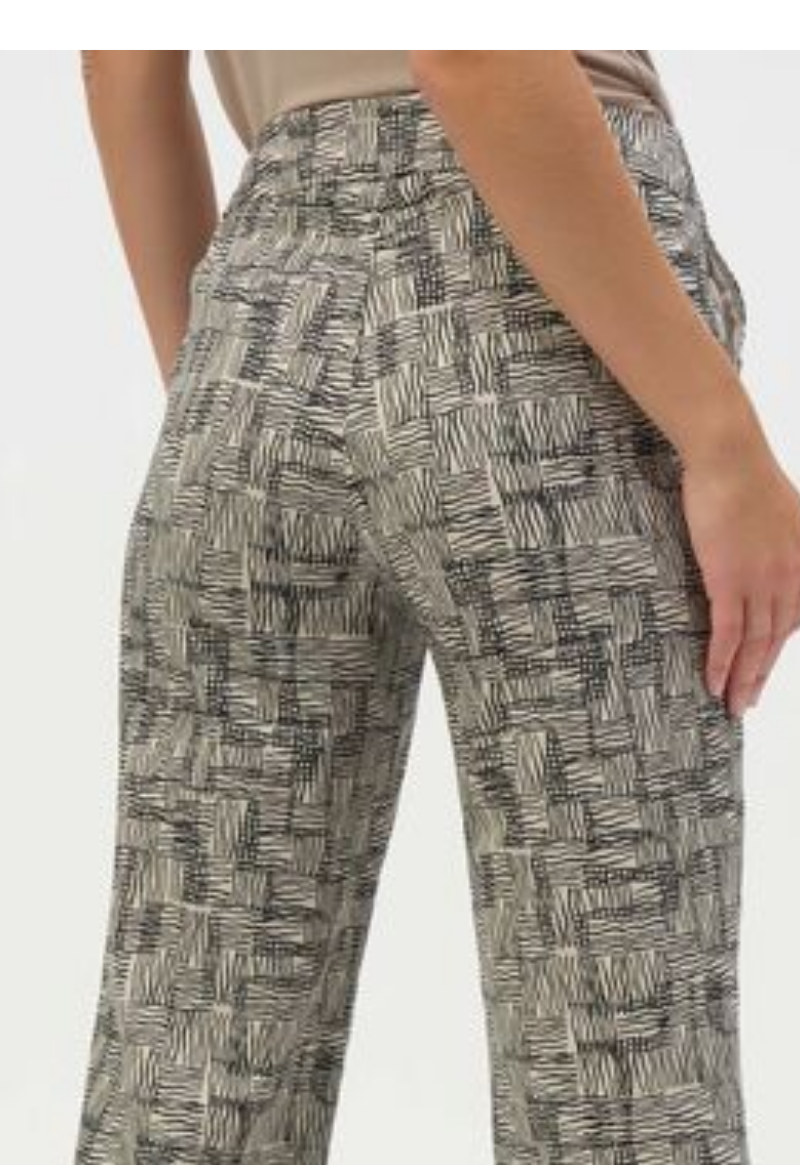 click on "Your browser does not support the video tag." at bounding box center (263, 571) 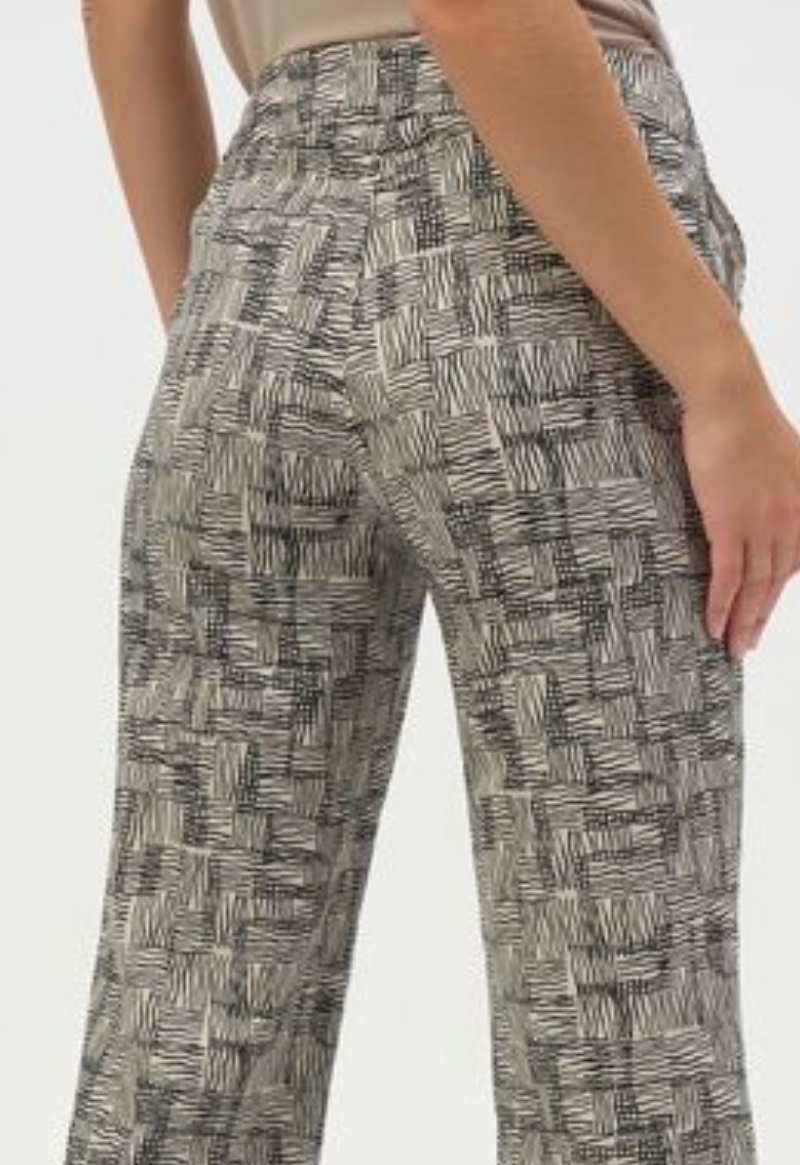 scroll, scrollTop: 474, scrollLeft: 0, axis: vertical 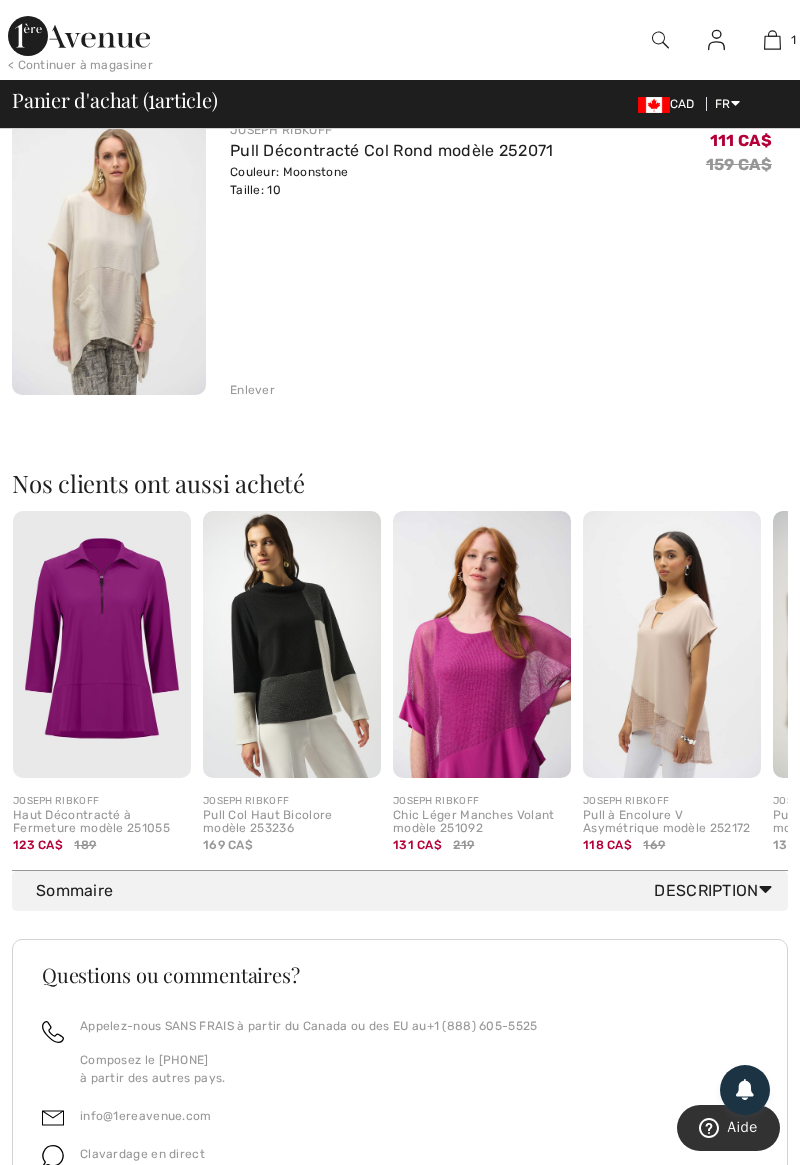 click at bounding box center (292, 644) 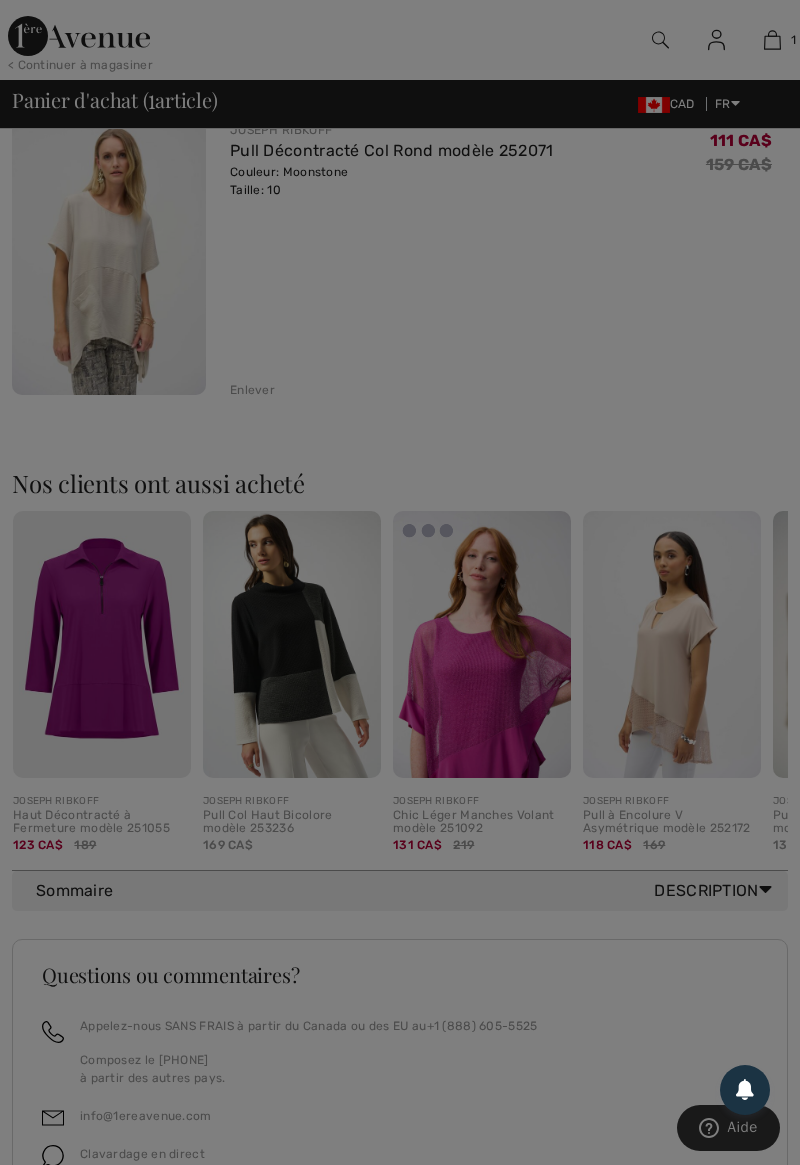 click at bounding box center (400, 582) 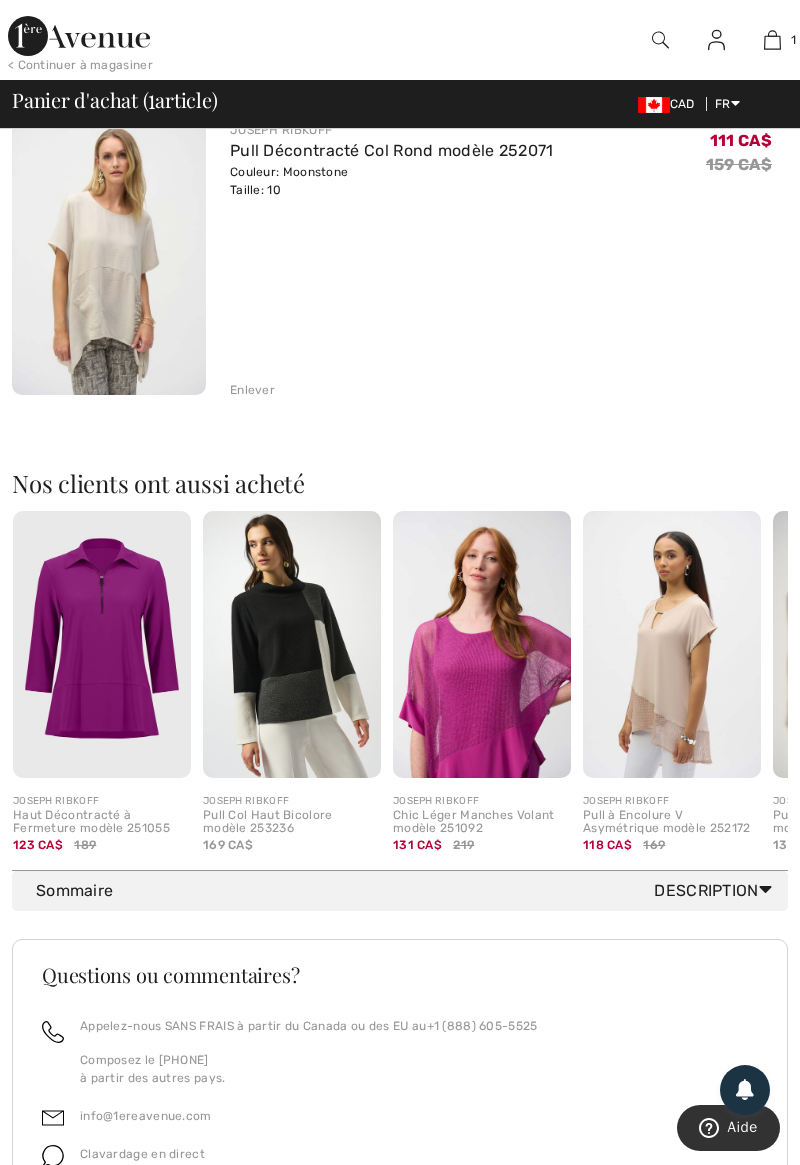 click at bounding box center [292, 644] 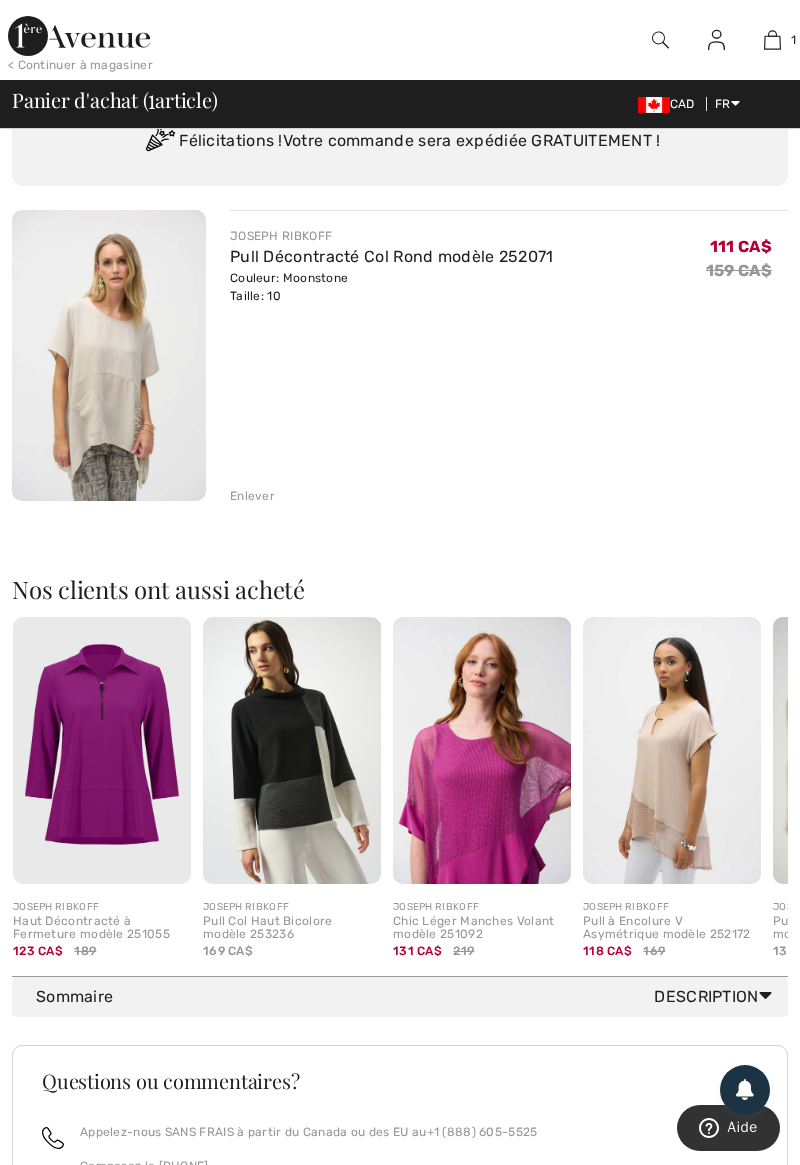 scroll, scrollTop: 0, scrollLeft: 0, axis: both 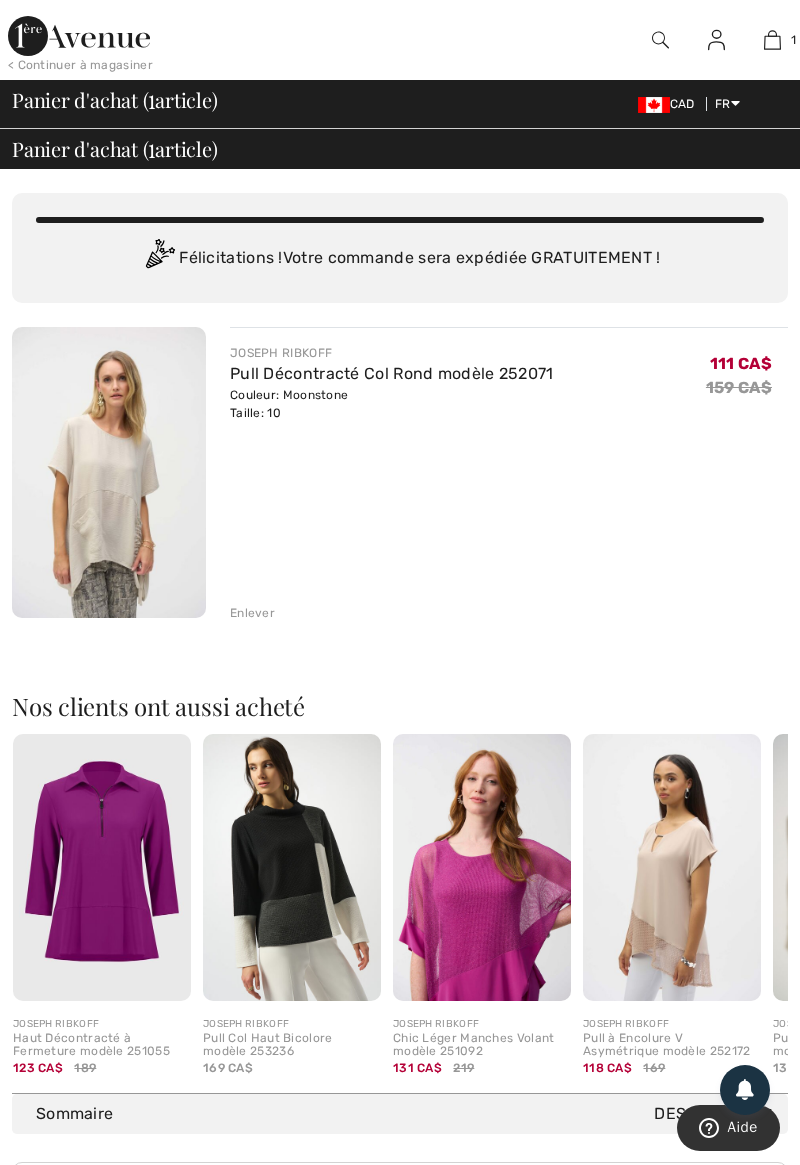 click at bounding box center [292, 867] 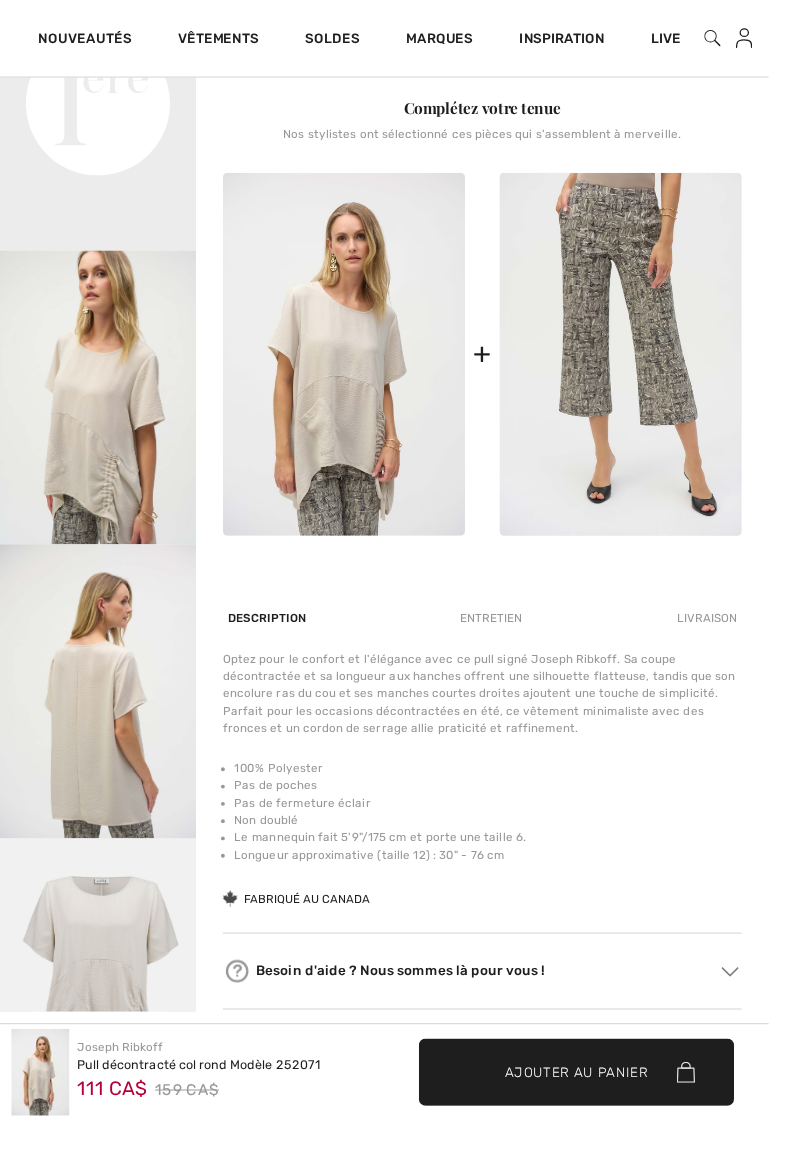 scroll, scrollTop: 849, scrollLeft: 0, axis: vertical 